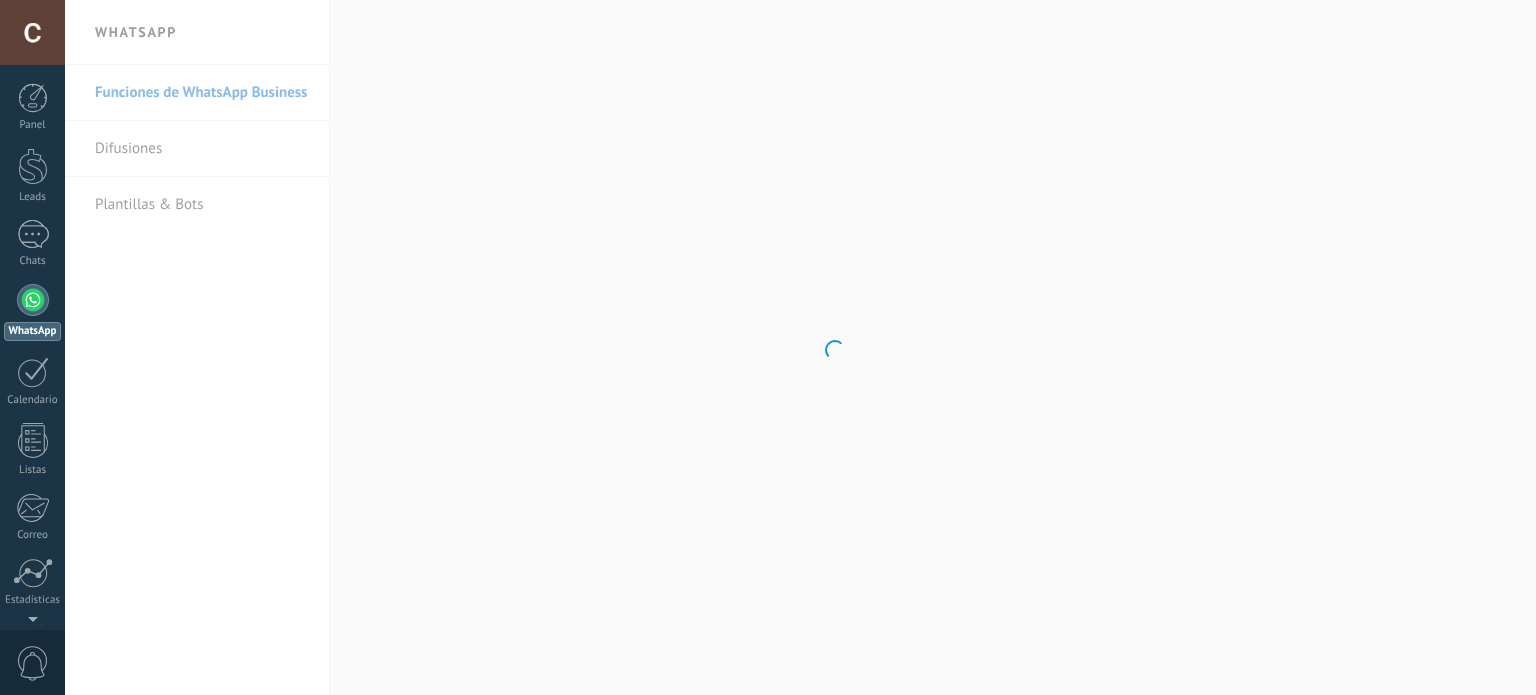 scroll, scrollTop: 0, scrollLeft: 0, axis: both 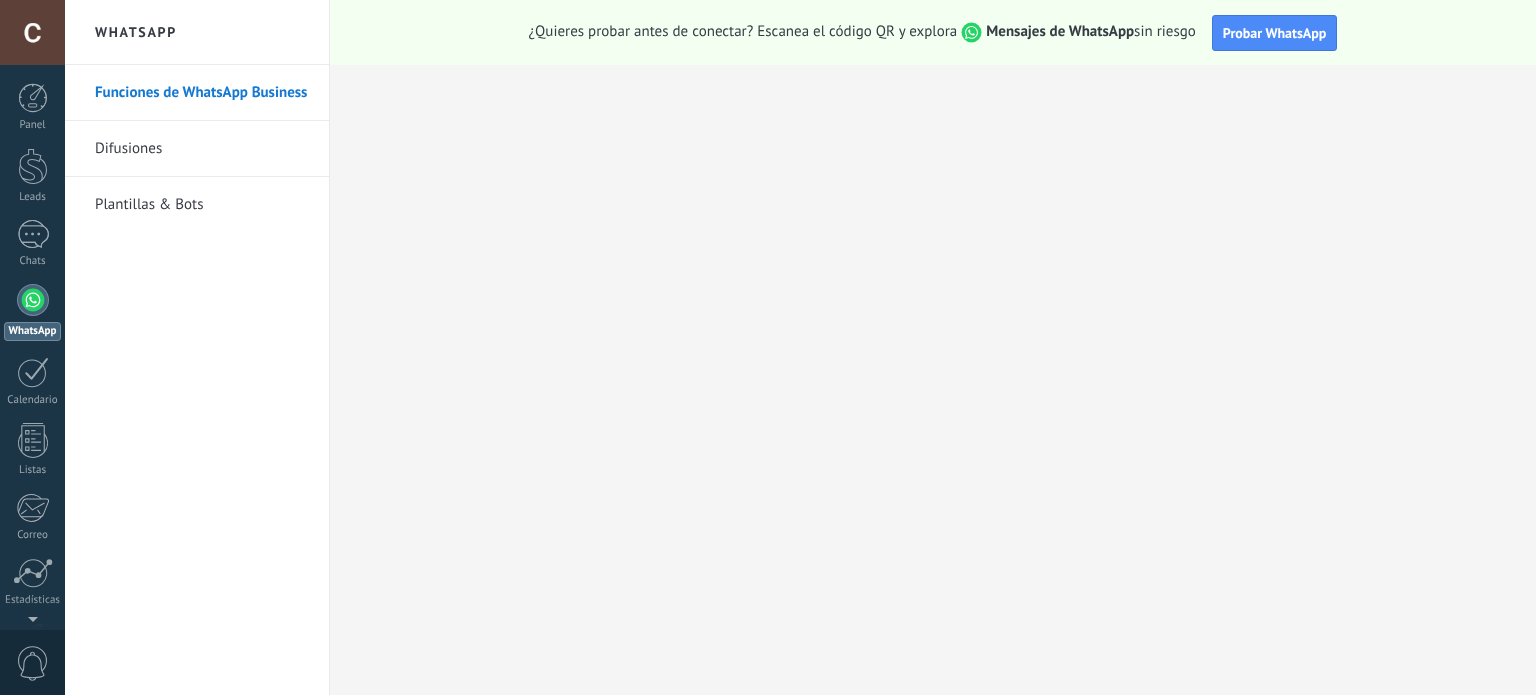 click on "Difusiones" at bounding box center [202, 149] 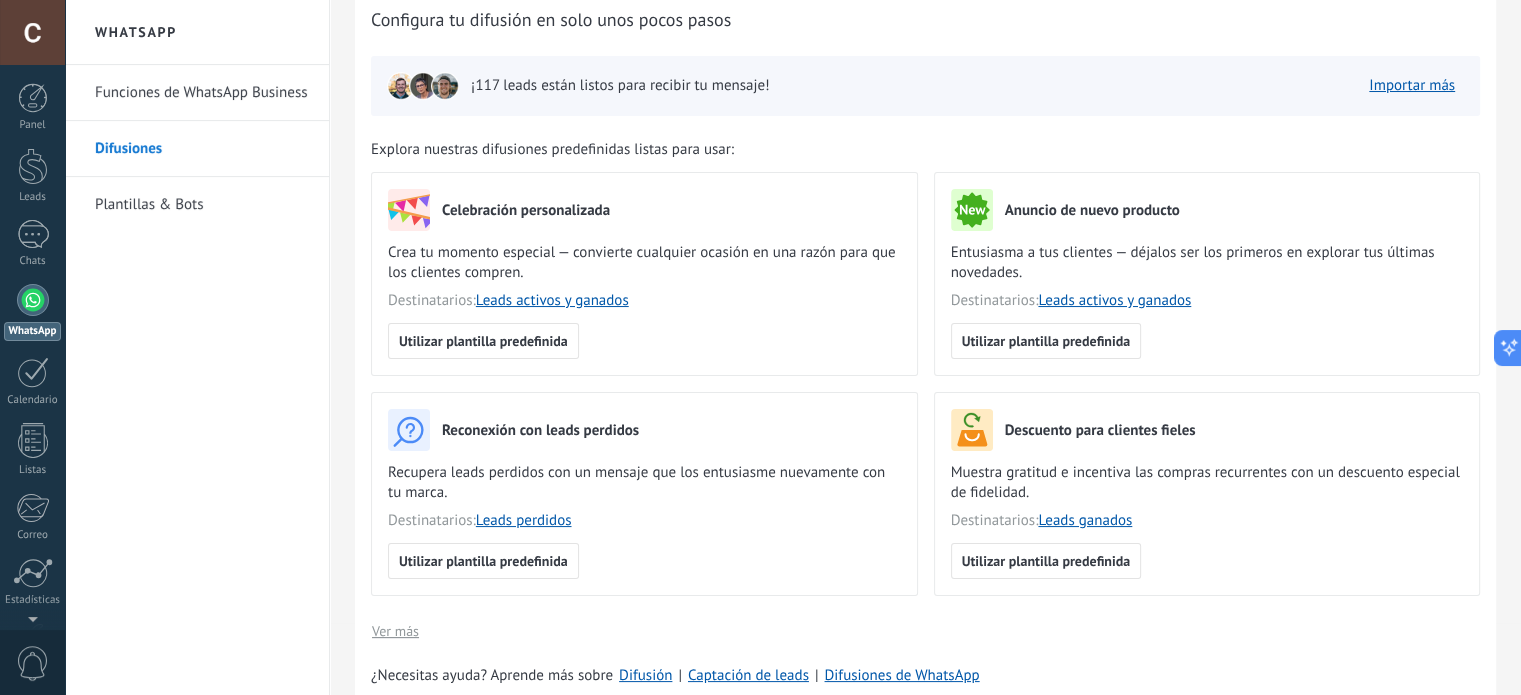 scroll, scrollTop: 0, scrollLeft: 0, axis: both 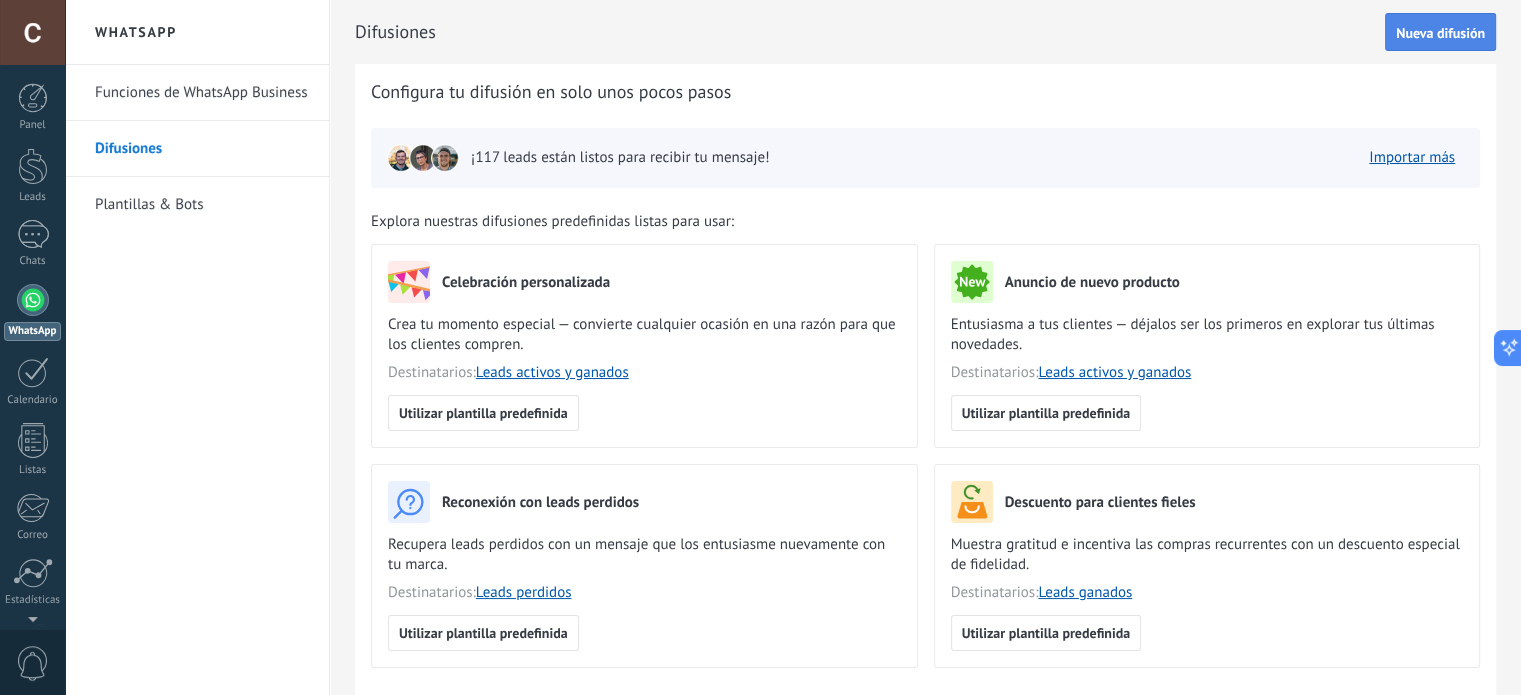 click on "Nueva difusión" at bounding box center [1440, 33] 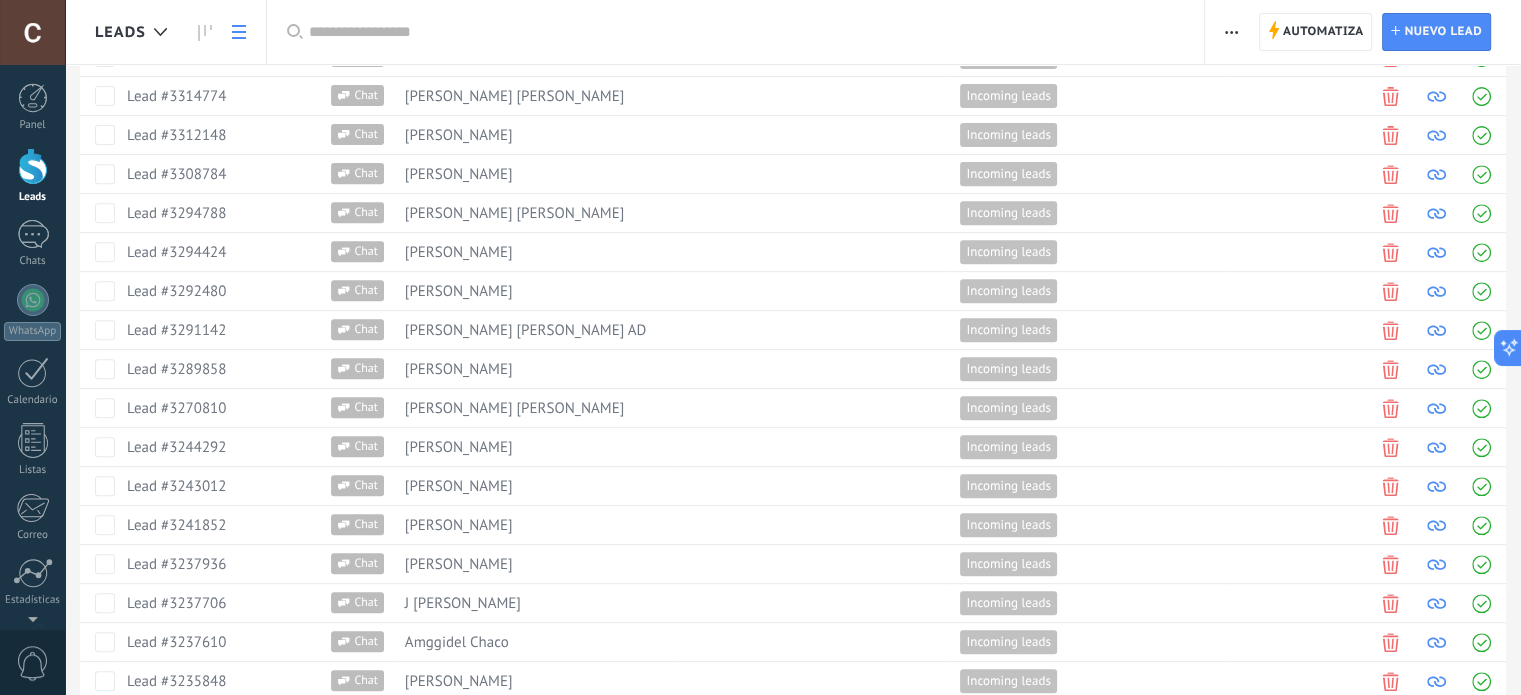 scroll, scrollTop: 0, scrollLeft: 0, axis: both 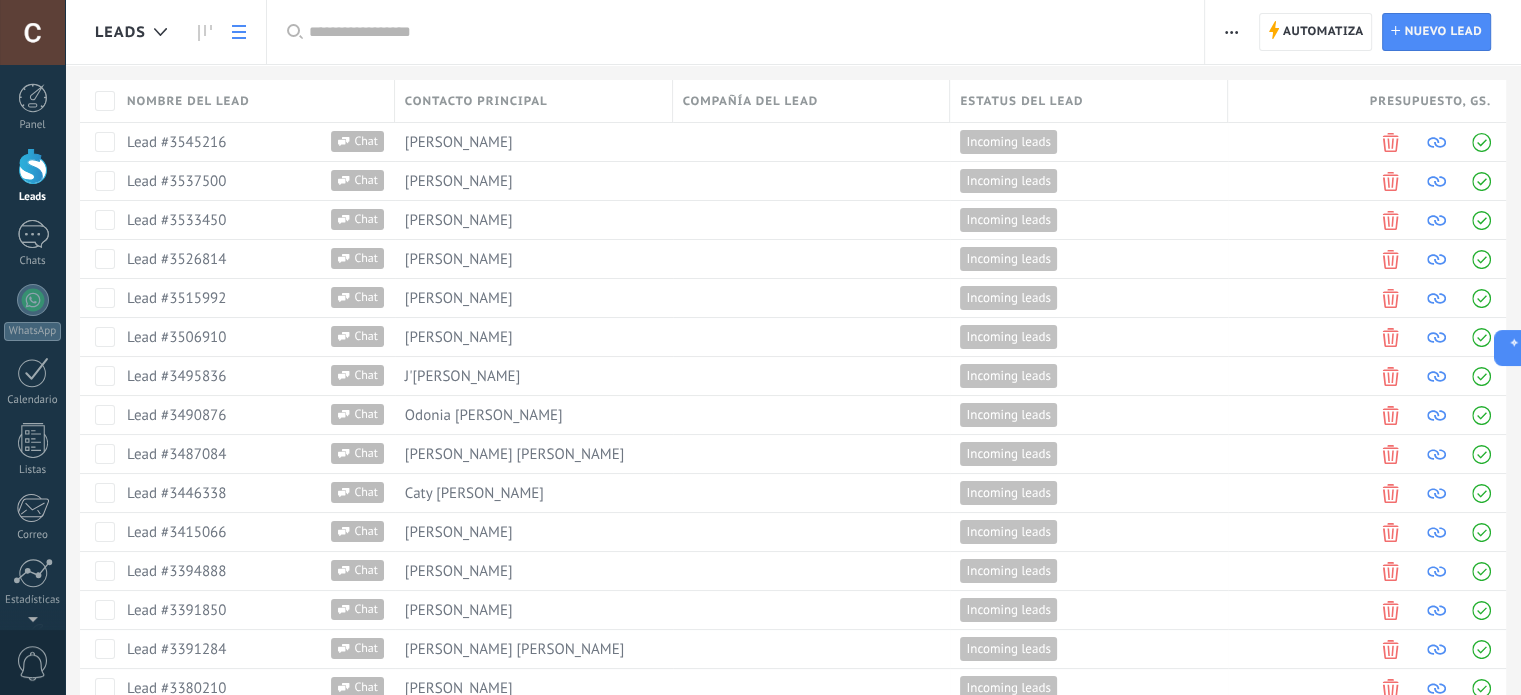 click on ".abccls-1,.abccls-2{fill-rule:evenodd}.abccls-2{fill:#fff} .abfcls-1{fill:none}.abfcls-2{fill:#fff} .abncls-1{isolation:isolate}.abncls-2{opacity:.06}.abncls-2,.abncls-3,.abncls-6{mix-blend-mode:multiply}.abncls-3{opacity:.15}.abncls-4,.abncls-8{fill:#fff}.abncls-5{fill:url(#abnlinear-gradient)}.abncls-6{opacity:.04}.abncls-7{fill:url(#abnlinear-gradient-2)}.abncls-8{fill-rule:evenodd} .abqst0{fill:#ffa200} .abwcls-1{fill:#252525} .cls-1{isolation:isolate} .acicls-1{fill:none} .aclcls-1{fill:#232323} .acnst0{display:none} .addcls-1,.addcls-2{fill:none;stroke-miterlimit:10}.addcls-1{stroke:#dfe0e5}.addcls-2{stroke:#a1a7ab} .adecls-1,.adecls-2{fill:none;stroke-miterlimit:10}.adecls-1{stroke:#dfe0e5}.adecls-2{stroke:#a1a7ab} .adqcls-1{fill:#8591a5;fill-rule:evenodd} .aeccls-1{fill:#5c9f37} .aeecls-1{fill:#f86161} .aejcls-1{fill:#8591a5;fill-rule:evenodd} .aekcls-1{fill-rule:evenodd} .aelcls-1{fill-rule:evenodd;fill:currentColor} .aemcls-1{fill-rule:evenodd;fill:currentColor} .aercls-2{fill:#24bc8c}" at bounding box center [760, 347] 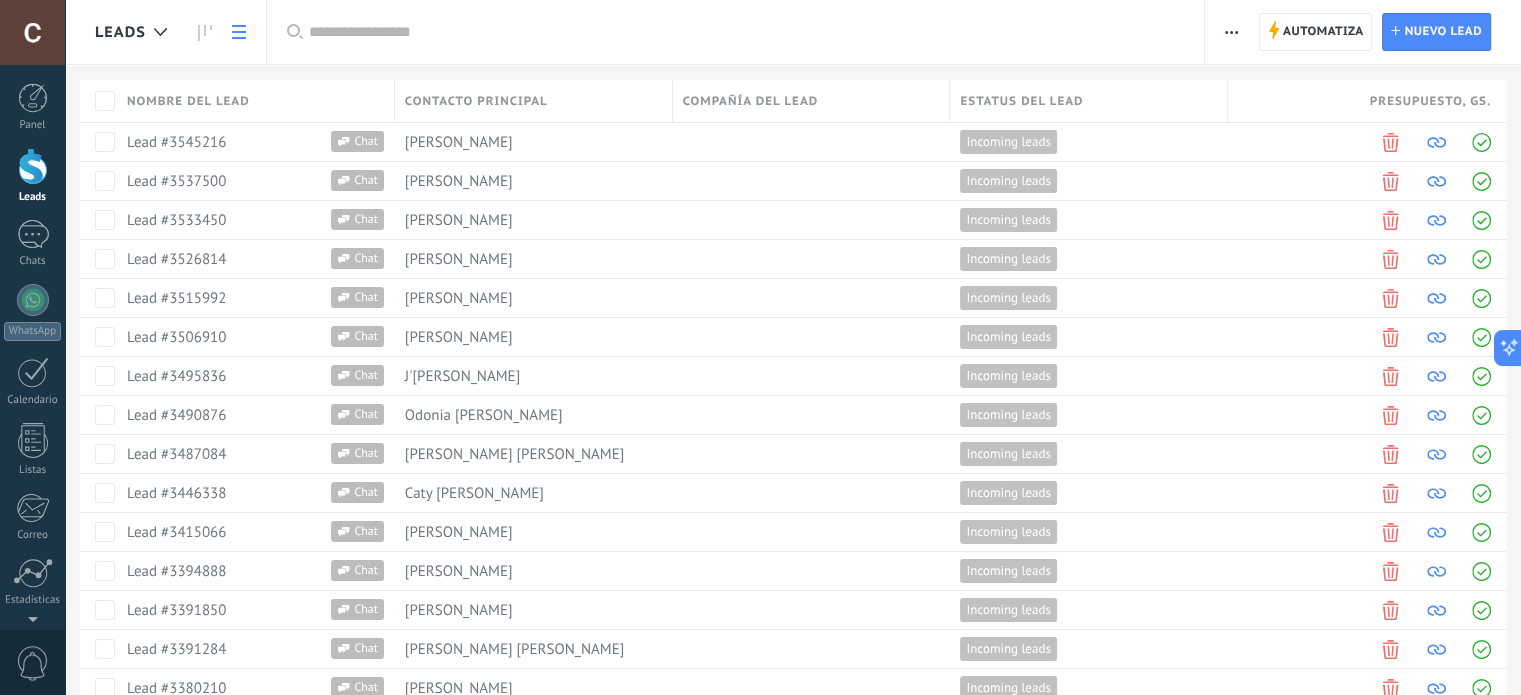click on ".abccls-1,.abccls-2{fill-rule:evenodd}.abccls-2{fill:#fff} .abfcls-1{fill:none}.abfcls-2{fill:#fff} .abncls-1{isolation:isolate}.abncls-2{opacity:.06}.abncls-2,.abncls-3,.abncls-6{mix-blend-mode:multiply}.abncls-3{opacity:.15}.abncls-4,.abncls-8{fill:#fff}.abncls-5{fill:url(#abnlinear-gradient)}.abncls-6{opacity:.04}.abncls-7{fill:url(#abnlinear-gradient-2)}.abncls-8{fill-rule:evenodd} .abqst0{fill:#ffa200} .abwcls-1{fill:#252525} .cls-1{isolation:isolate} .acicls-1{fill:none} .aclcls-1{fill:#232323} .acnst0{display:none} .addcls-1,.addcls-2{fill:none;stroke-miterlimit:10}.addcls-1{stroke:#dfe0e5}.addcls-2{stroke:#a1a7ab} .adecls-1,.adecls-2{fill:none;stroke-miterlimit:10}.adecls-1{stroke:#dfe0e5}.adecls-2{stroke:#a1a7ab} .adqcls-1{fill:#8591a5;fill-rule:evenodd} .aeccls-1{fill:#5c9f37} .aeecls-1{fill:#f86161} .aejcls-1{fill:#8591a5;fill-rule:evenodd} .aekcls-1{fill-rule:evenodd} .aelcls-1{fill-rule:evenodd;fill:currentColor} .aemcls-1{fill-rule:evenodd;fill:currentColor} .aercls-2{fill:#24bc8c}" at bounding box center [760, 347] 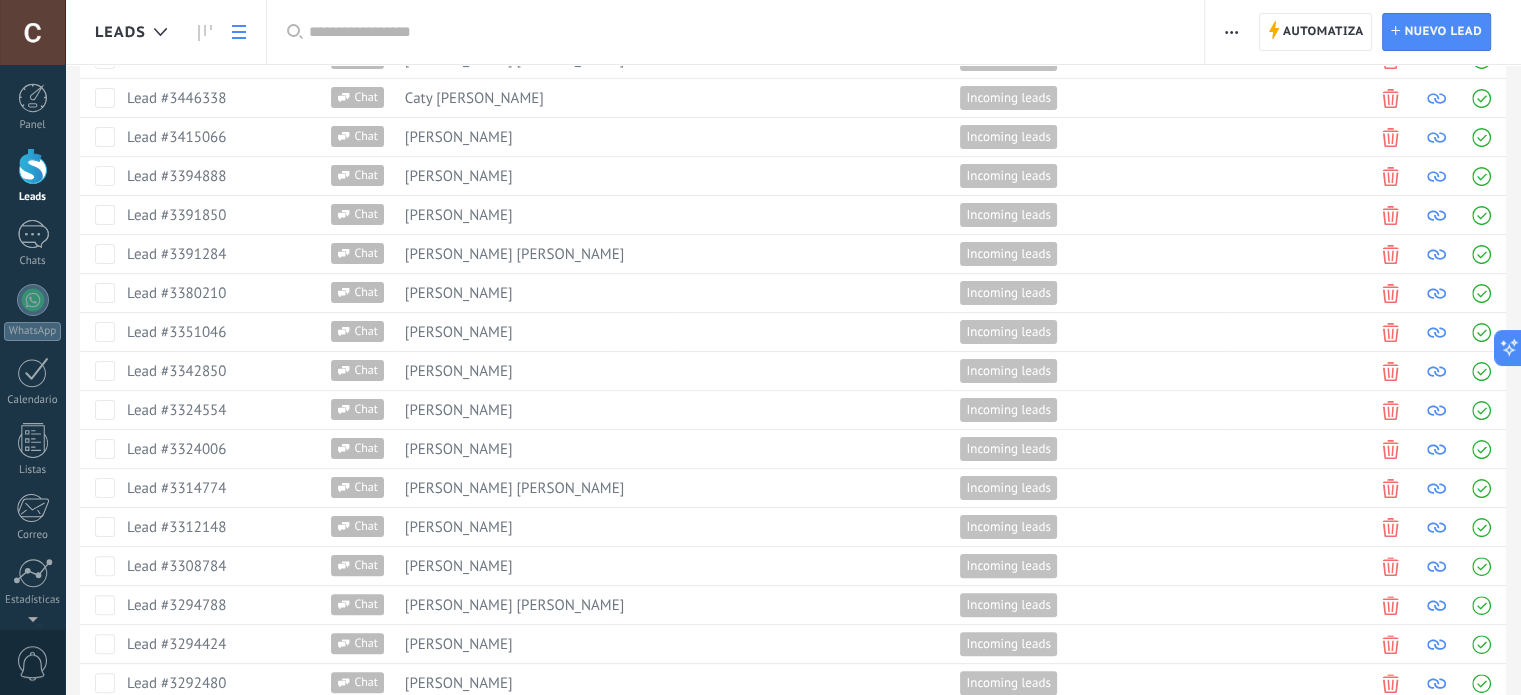 scroll, scrollTop: 0, scrollLeft: 0, axis: both 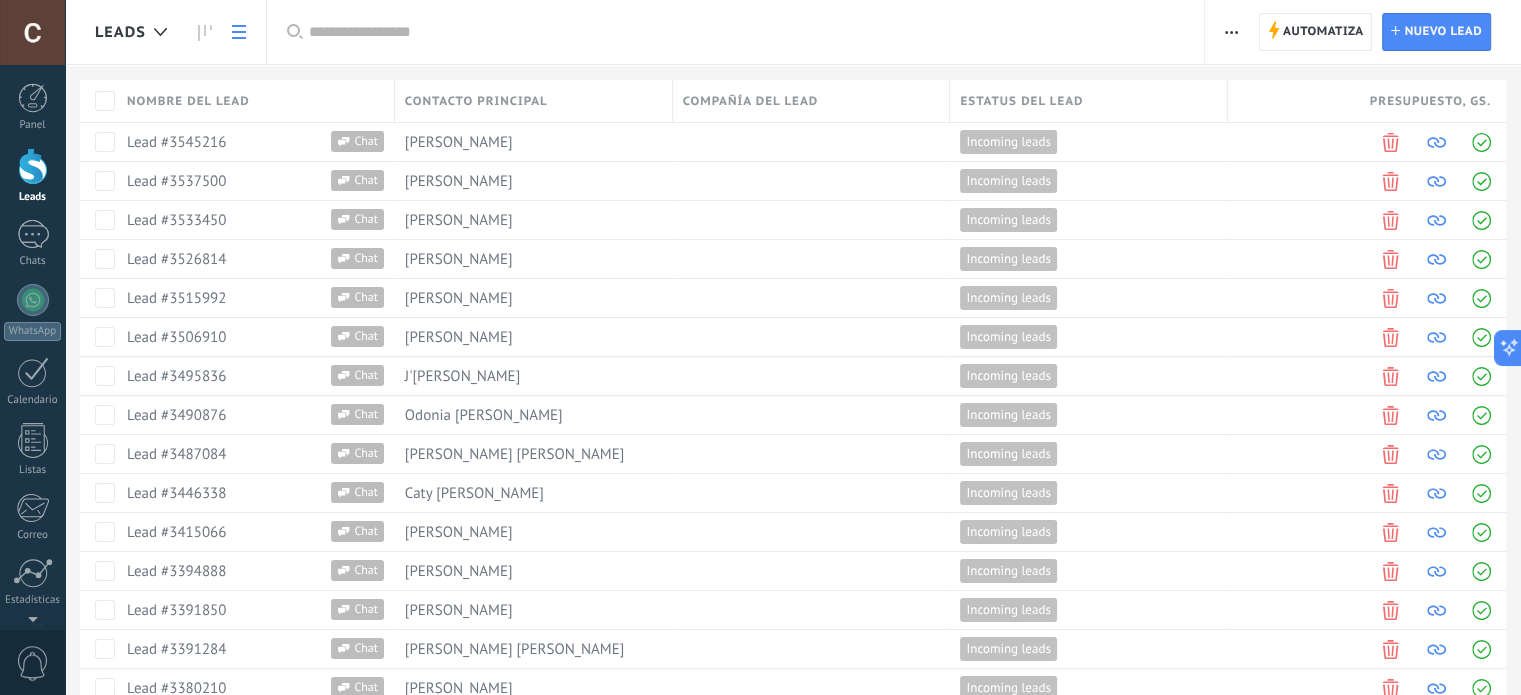 click on ".abccls-1,.abccls-2{fill-rule:evenodd}.abccls-2{fill:#fff} .abfcls-1{fill:none}.abfcls-2{fill:#fff} .abncls-1{isolation:isolate}.abncls-2{opacity:.06}.abncls-2,.abncls-3,.abncls-6{mix-blend-mode:multiply}.abncls-3{opacity:.15}.abncls-4,.abncls-8{fill:#fff}.abncls-5{fill:url(#abnlinear-gradient)}.abncls-6{opacity:.04}.abncls-7{fill:url(#abnlinear-gradient-2)}.abncls-8{fill-rule:evenodd} .abqst0{fill:#ffa200} .abwcls-1{fill:#252525} .cls-1{isolation:isolate} .acicls-1{fill:none} .aclcls-1{fill:#232323} .acnst0{display:none} .addcls-1,.addcls-2{fill:none;stroke-miterlimit:10}.addcls-1{stroke:#dfe0e5}.addcls-2{stroke:#a1a7ab} .adecls-1,.adecls-2{fill:none;stroke-miterlimit:10}.adecls-1{stroke:#dfe0e5}.adecls-2{stroke:#a1a7ab} .adqcls-1{fill:#8591a5;fill-rule:evenodd} .aeccls-1{fill:#5c9f37} .aeecls-1{fill:#f86161} .aejcls-1{fill:#8591a5;fill-rule:evenodd} .aekcls-1{fill-rule:evenodd} .aelcls-1{fill-rule:evenodd;fill:currentColor} .aemcls-1{fill-rule:evenodd;fill:currentColor} .aercls-2{fill:#24bc8c}" at bounding box center [760, 347] 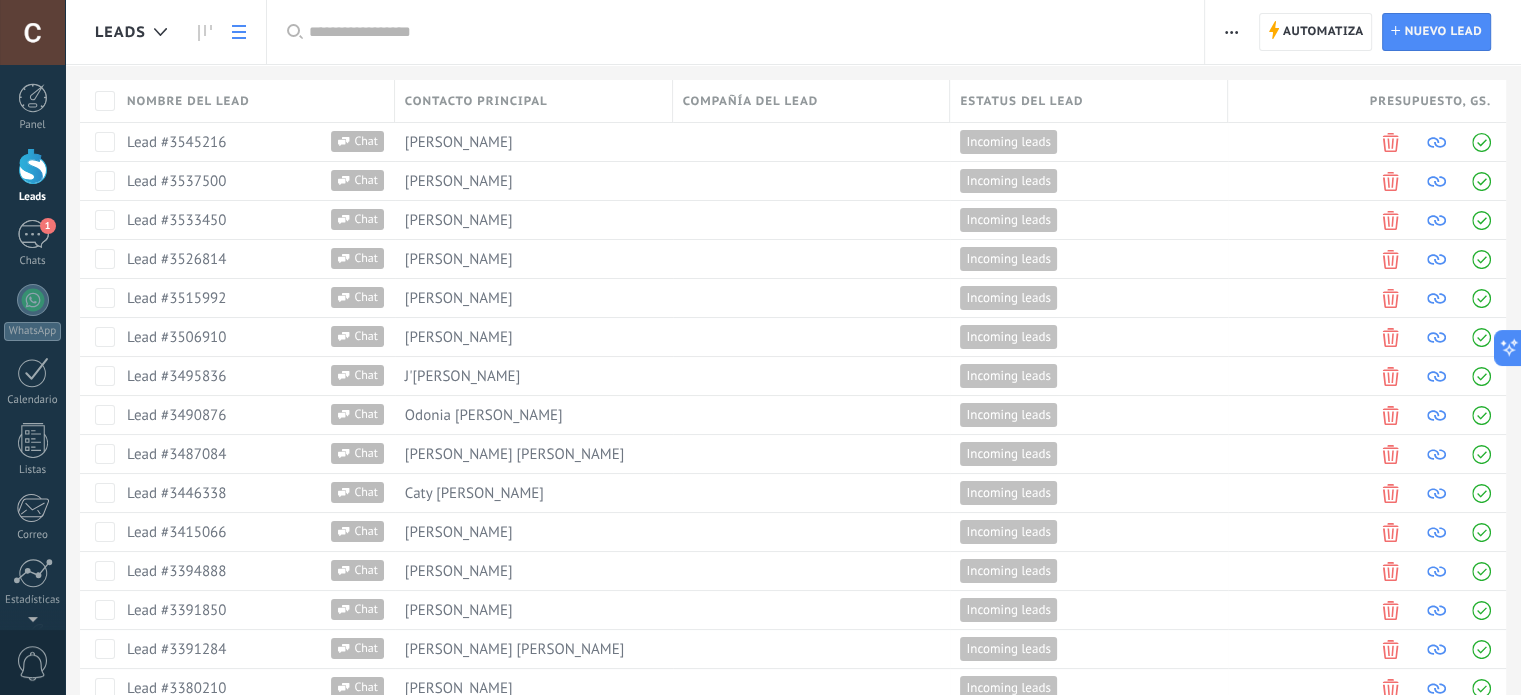 click on ".abccls-1,.abccls-2{fill-rule:evenodd}.abccls-2{fill:#fff} .abfcls-1{fill:none}.abfcls-2{fill:#fff} .abncls-1{isolation:isolate}.abncls-2{opacity:.06}.abncls-2,.abncls-3,.abncls-6{mix-blend-mode:multiply}.abncls-3{opacity:.15}.abncls-4,.abncls-8{fill:#fff}.abncls-5{fill:url(#abnlinear-gradient)}.abncls-6{opacity:.04}.abncls-7{fill:url(#abnlinear-gradient-2)}.abncls-8{fill-rule:evenodd} .abqst0{fill:#ffa200} .abwcls-1{fill:#252525} .cls-1{isolation:isolate} .acicls-1{fill:none} .aclcls-1{fill:#232323} .acnst0{display:none} .addcls-1,.addcls-2{fill:none;stroke-miterlimit:10}.addcls-1{stroke:#dfe0e5}.addcls-2{stroke:#a1a7ab} .adecls-1,.adecls-2{fill:none;stroke-miterlimit:10}.adecls-1{stroke:#dfe0e5}.adecls-2{stroke:#a1a7ab} .adqcls-1{fill:#8591a5;fill-rule:evenodd} .aeccls-1{fill:#5c9f37} .aeecls-1{fill:#f86161} .aejcls-1{fill:#8591a5;fill-rule:evenodd} .aekcls-1{fill-rule:evenodd} .aelcls-1{fill-rule:evenodd;fill:currentColor} .aemcls-1{fill-rule:evenodd;fill:currentColor} .aercls-2{fill:#24bc8c}" at bounding box center (760, 347) 